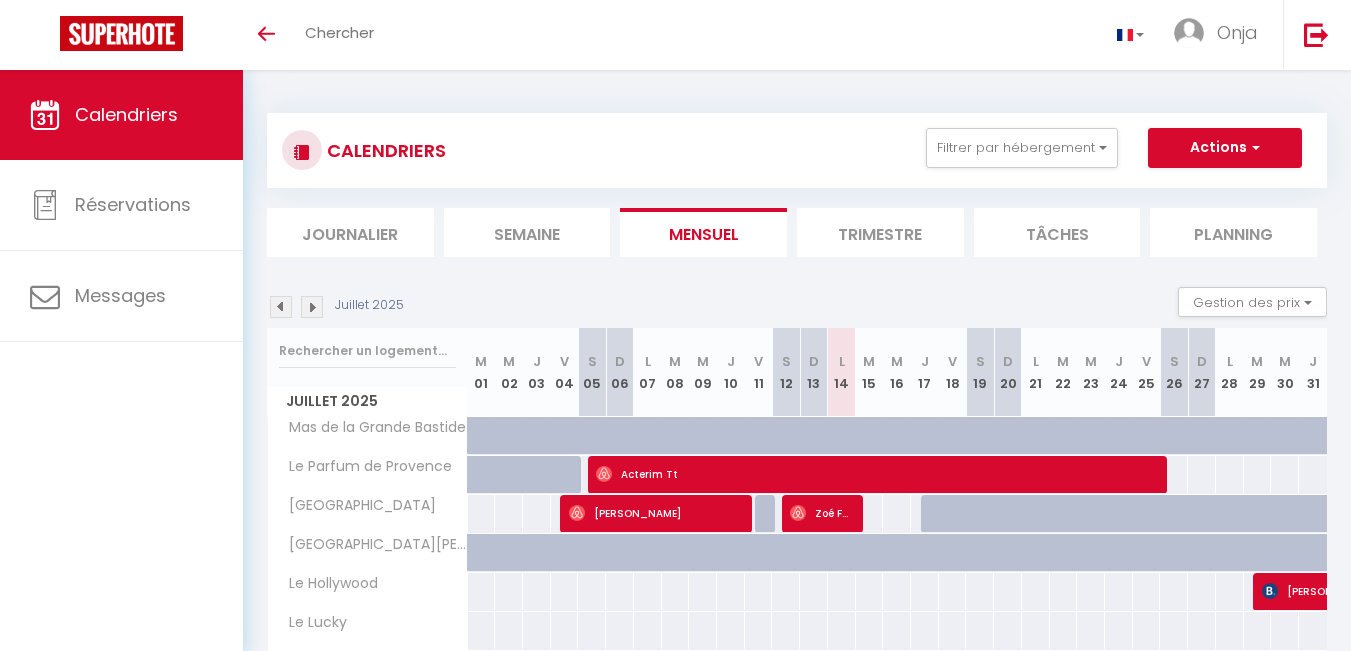 select 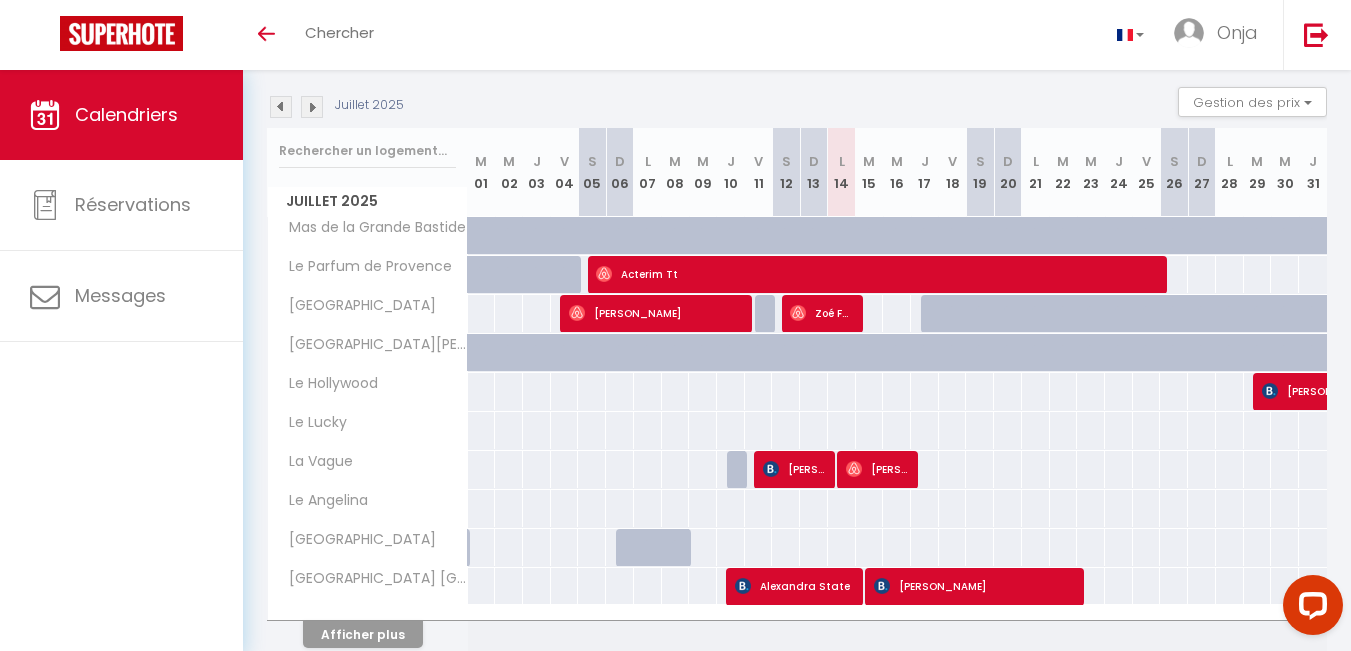 scroll, scrollTop: 200, scrollLeft: 0, axis: vertical 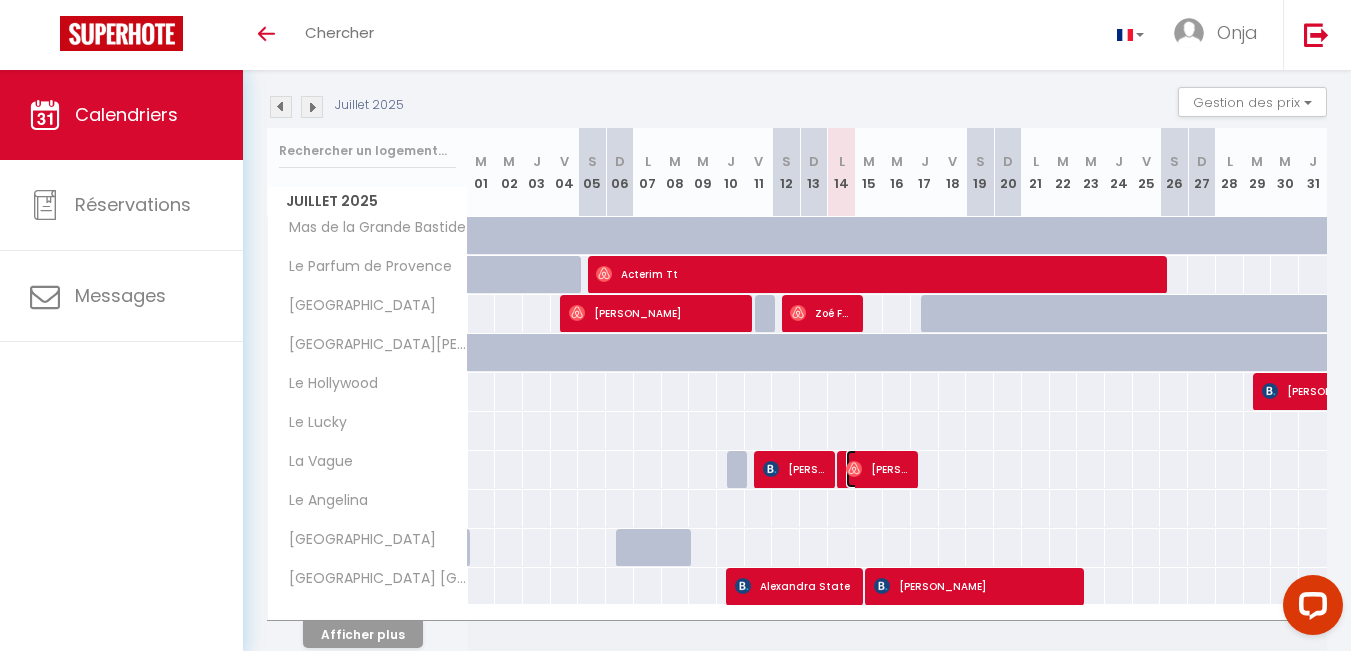 click on "[PERSON_NAME]" at bounding box center [878, 469] 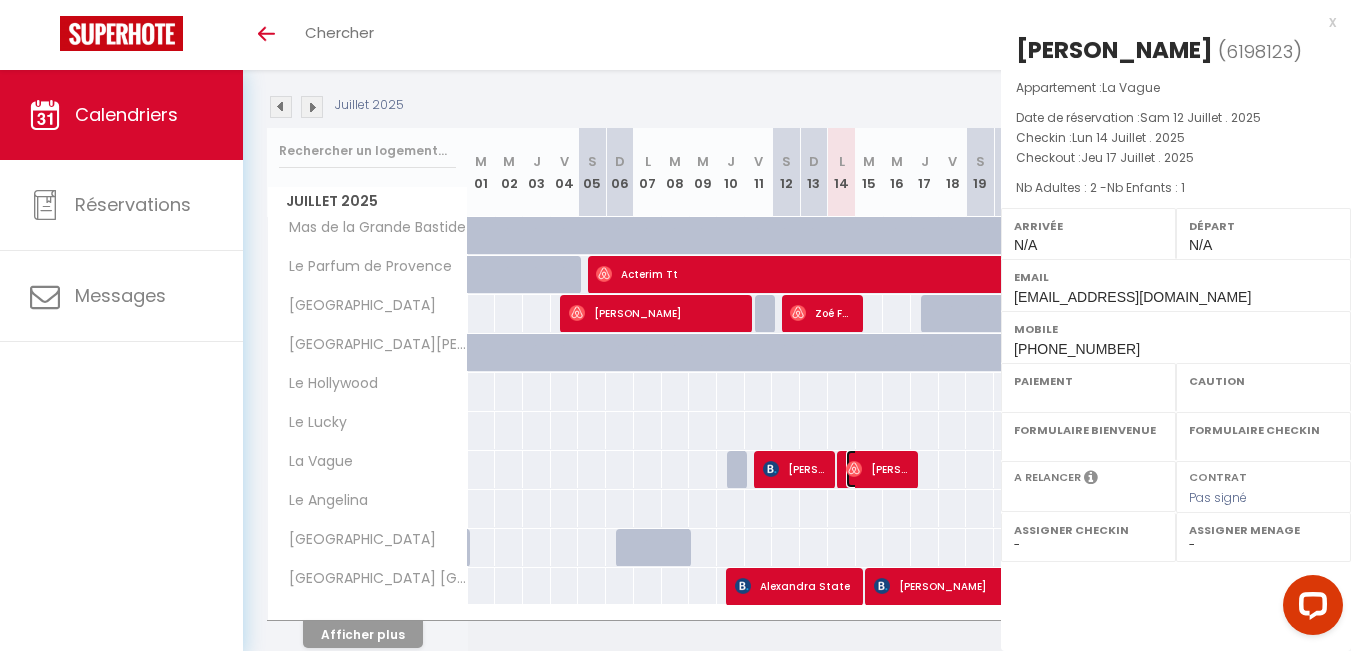 select on "OK" 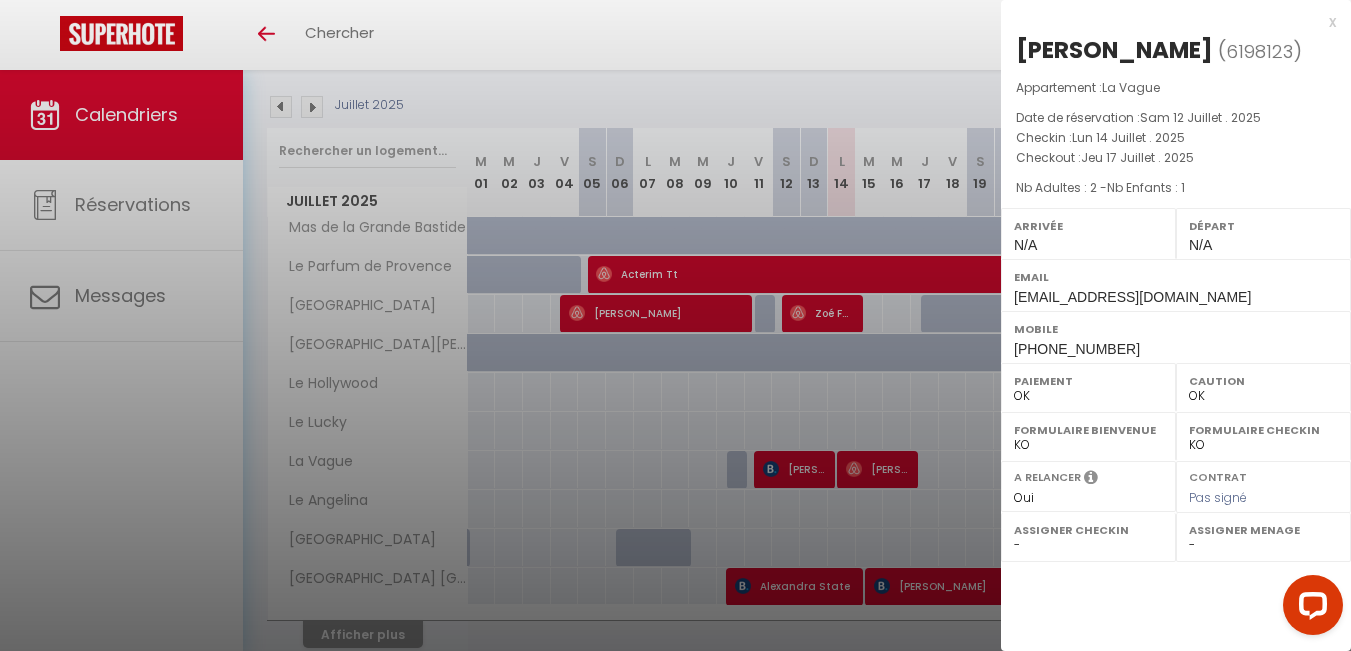 click at bounding box center [675, 325] 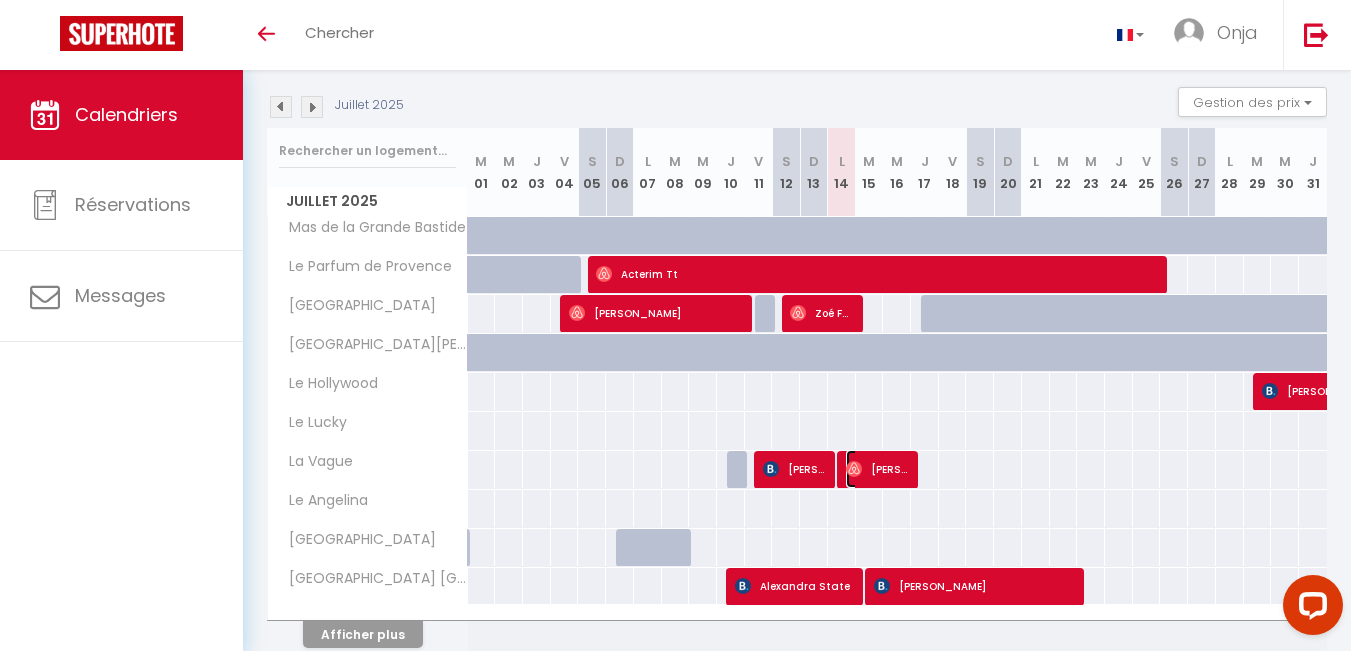 click on "[PERSON_NAME]" at bounding box center [878, 469] 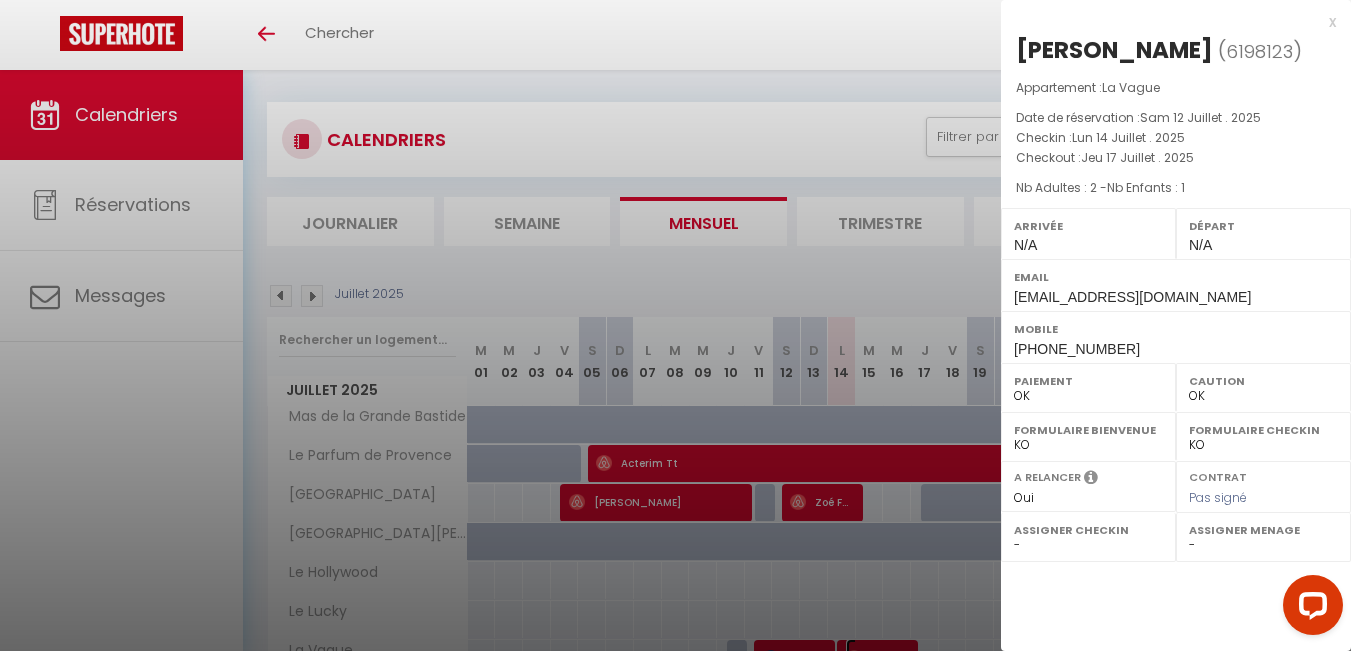 scroll, scrollTop: 0, scrollLeft: 0, axis: both 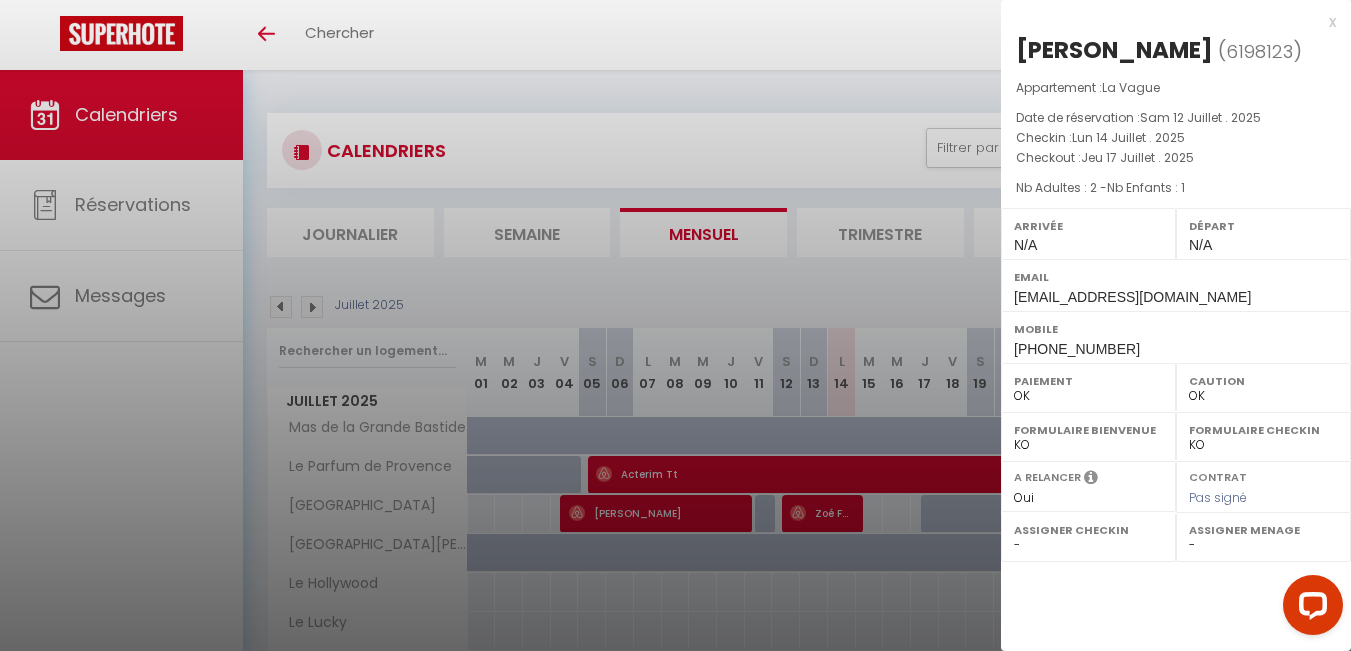 click on "Mobile" at bounding box center (1176, 329) 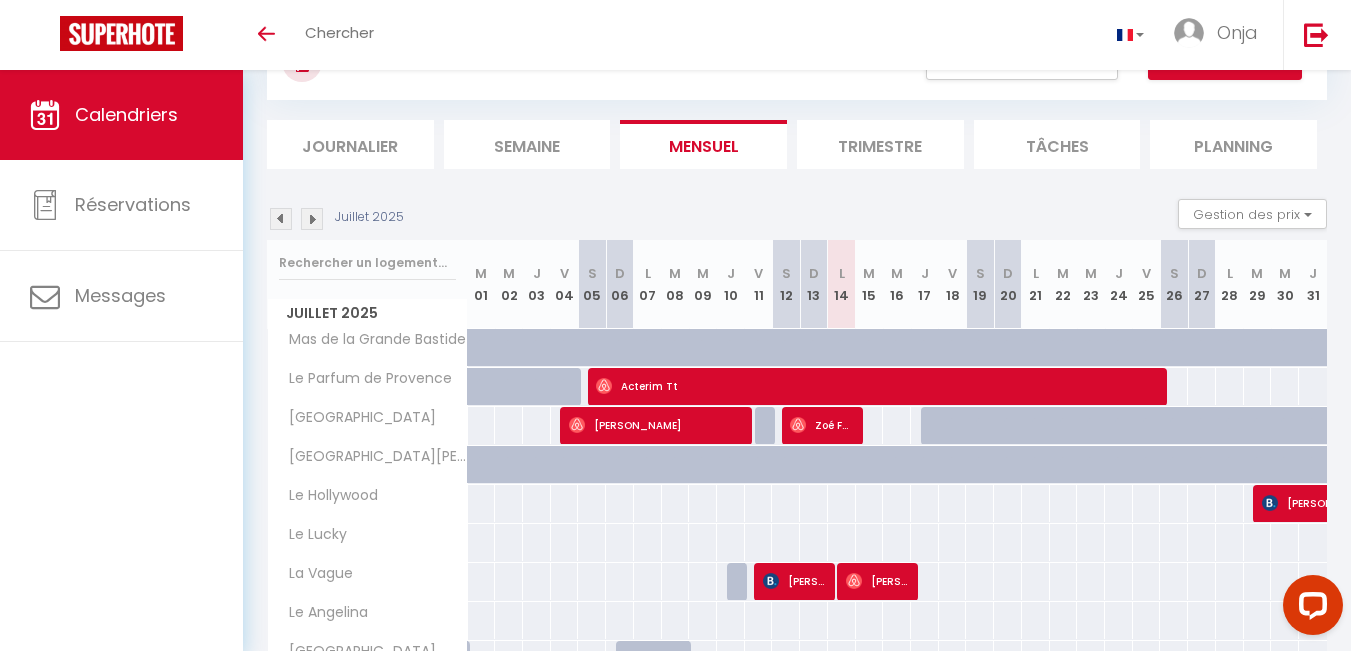 scroll, scrollTop: 100, scrollLeft: 0, axis: vertical 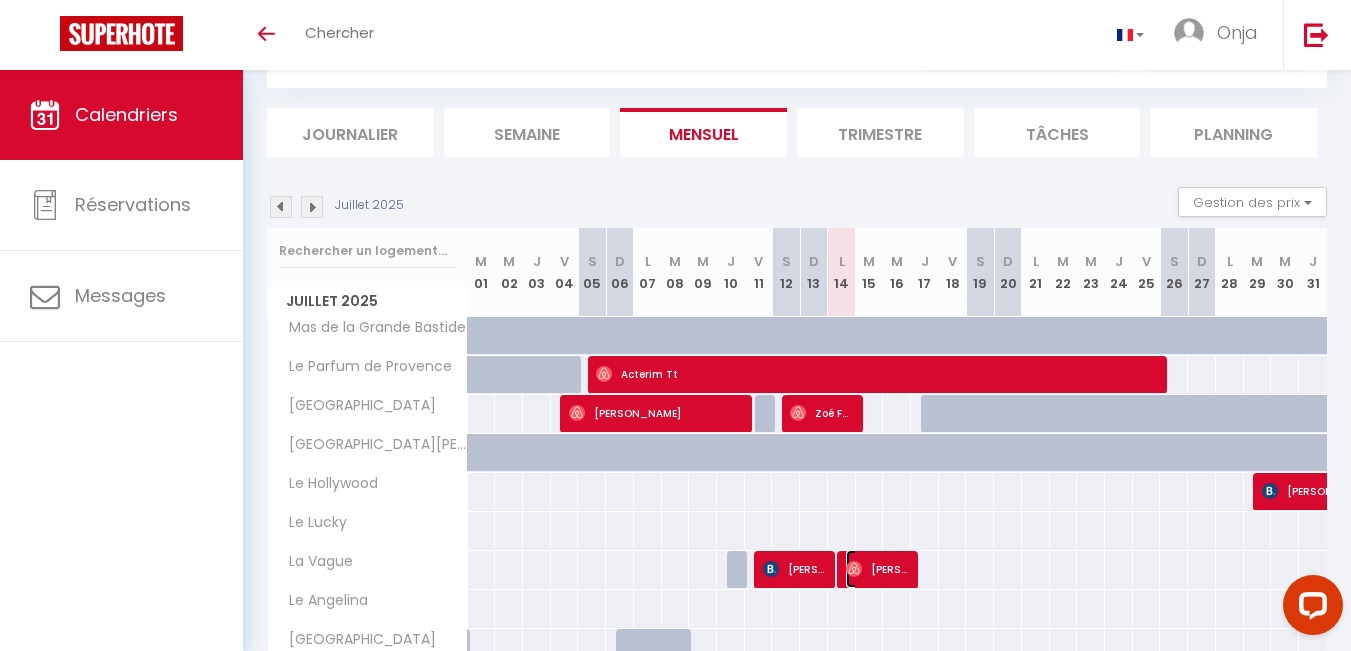 click on "[PERSON_NAME]" at bounding box center [878, 569] 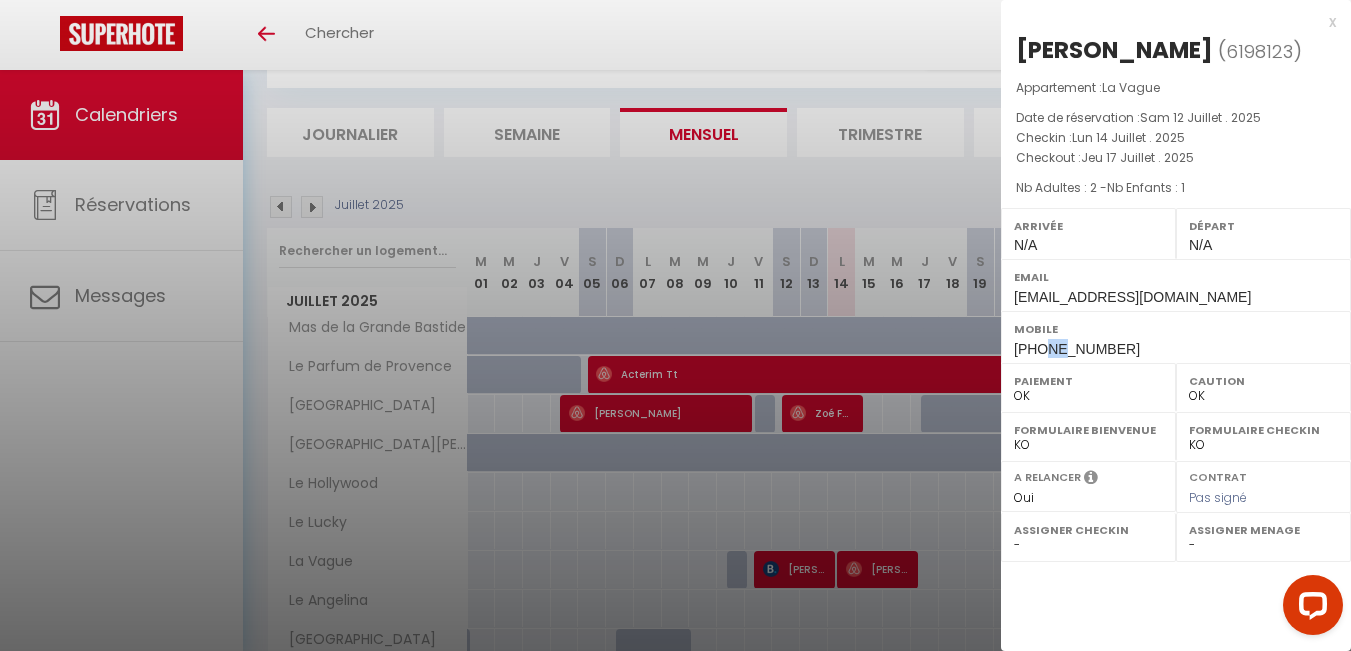 drag, startPoint x: 1042, startPoint y: 348, endPoint x: 1063, endPoint y: 348, distance: 21 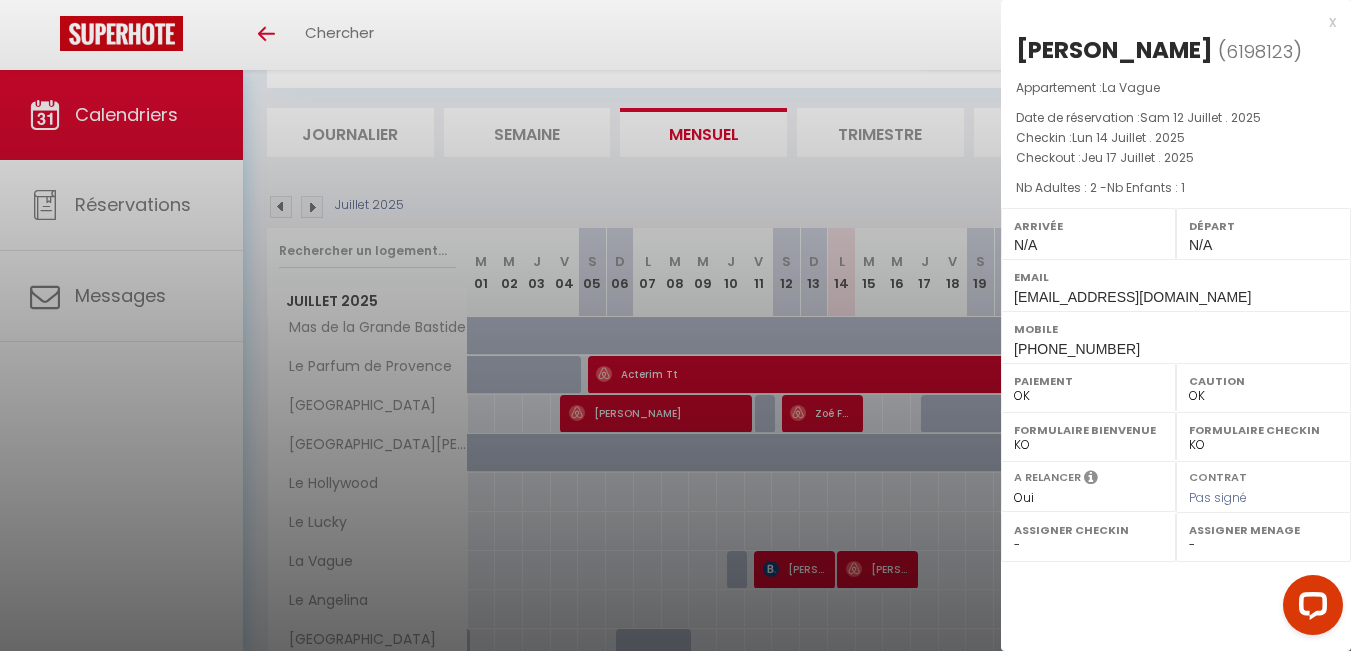 click at bounding box center [675, 325] 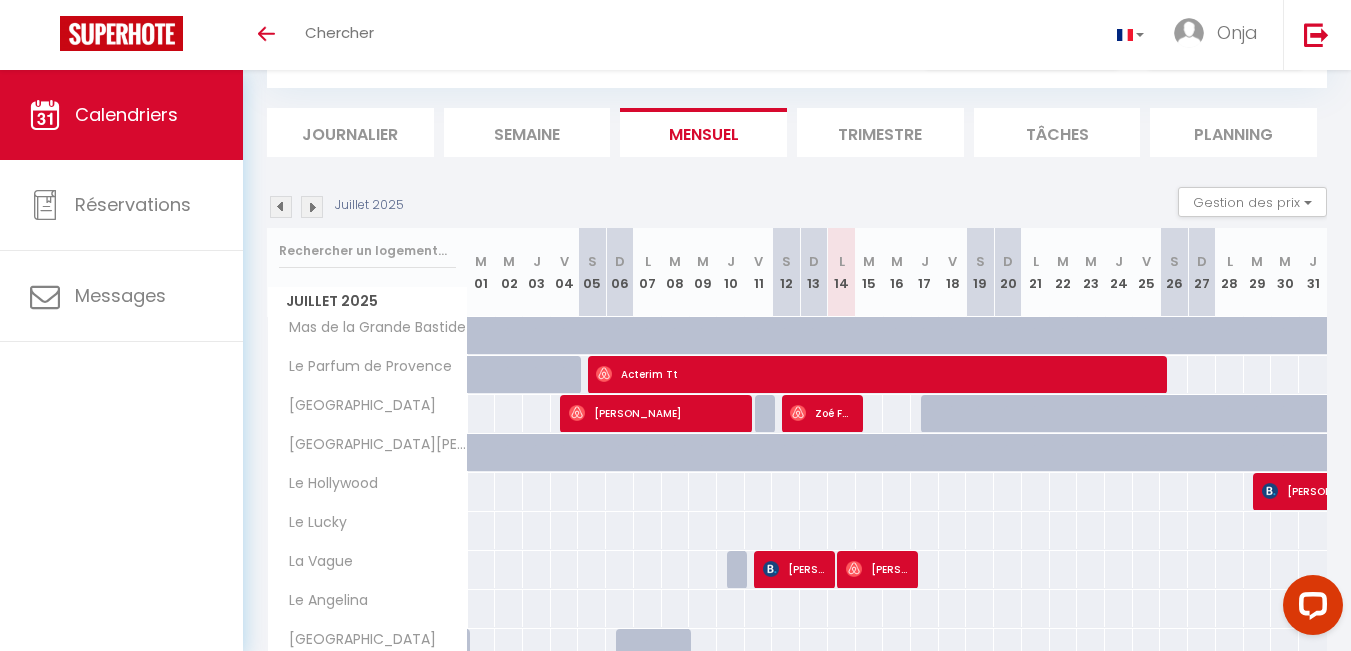 scroll, scrollTop: 288, scrollLeft: 0, axis: vertical 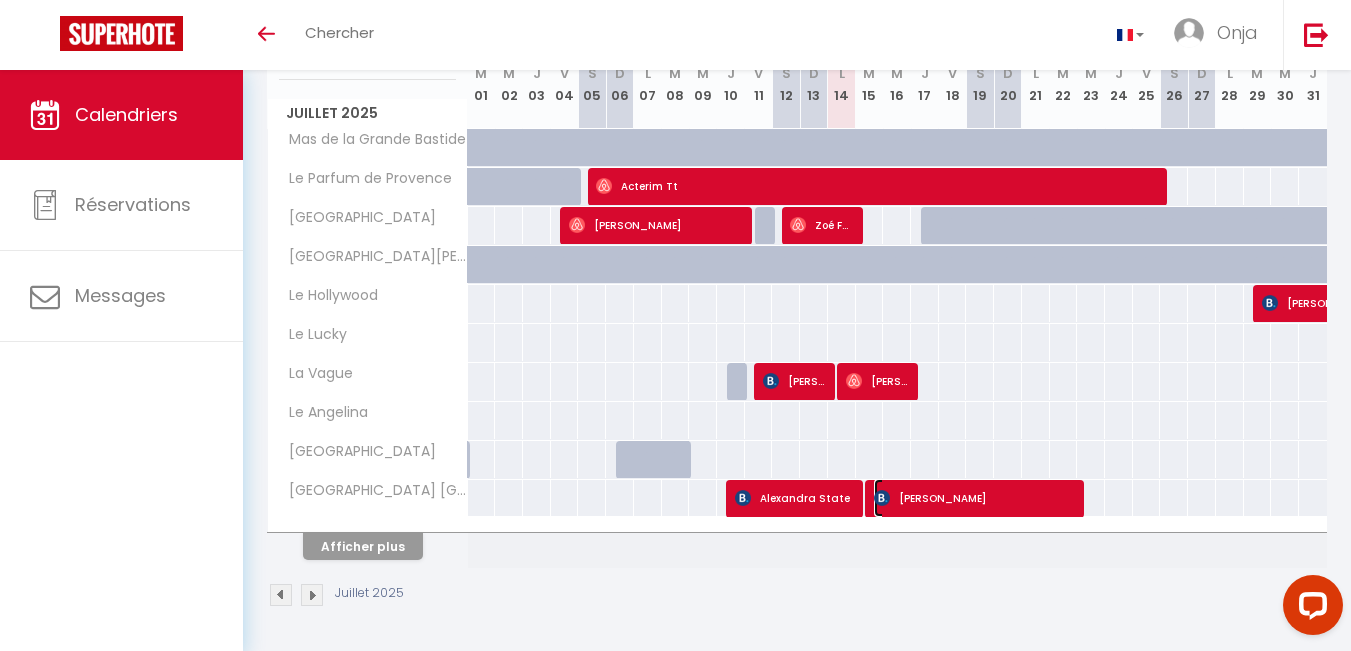 click on "[PERSON_NAME]" at bounding box center [976, 498] 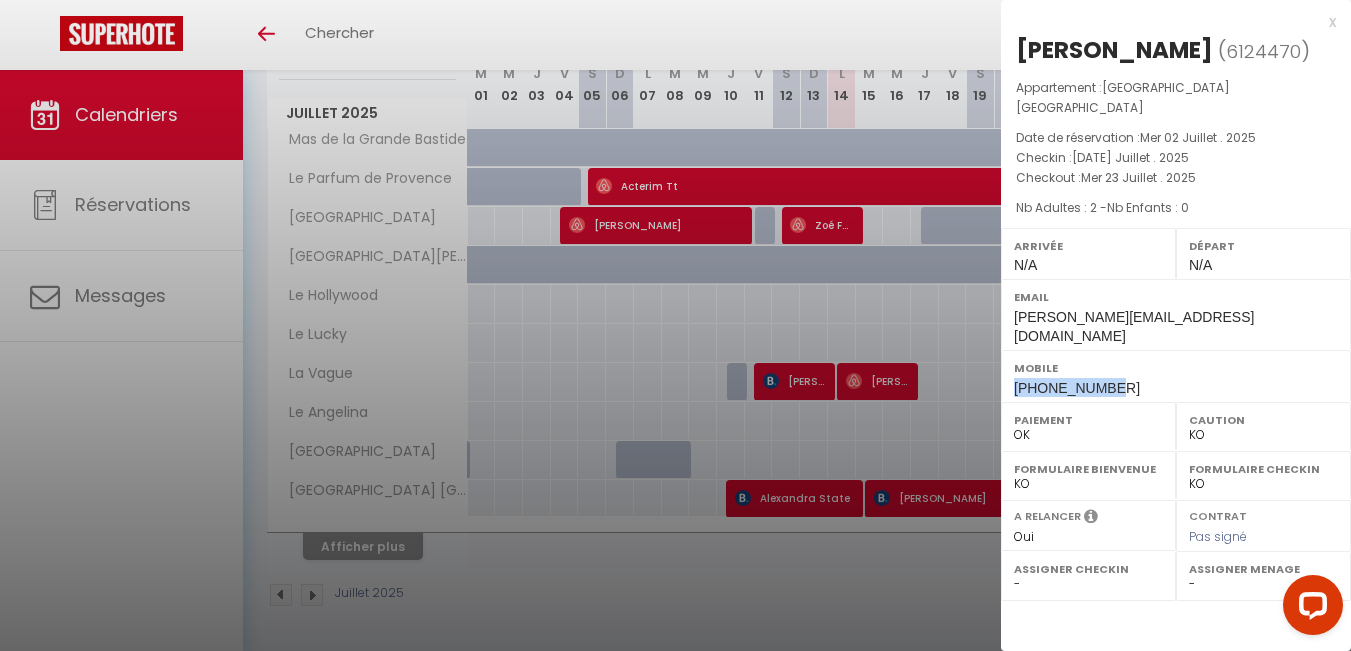 drag, startPoint x: 1120, startPoint y: 348, endPoint x: 1016, endPoint y: 347, distance: 104.00481 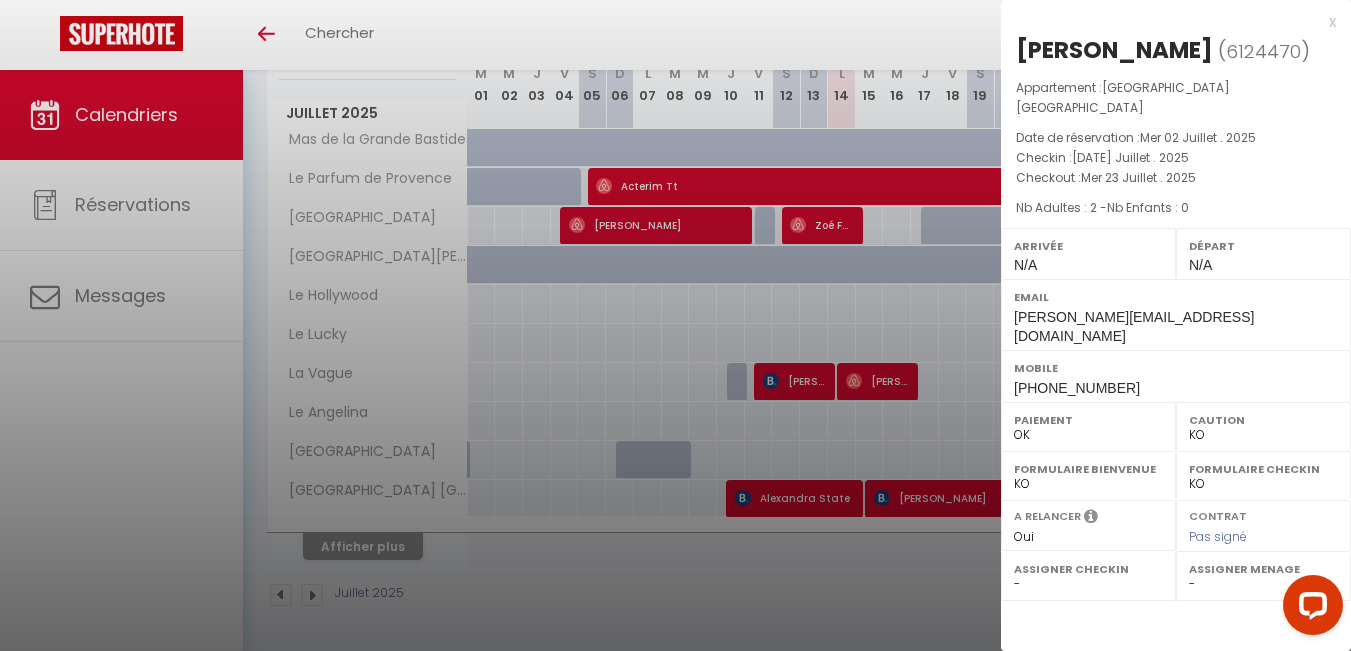 click at bounding box center [675, 325] 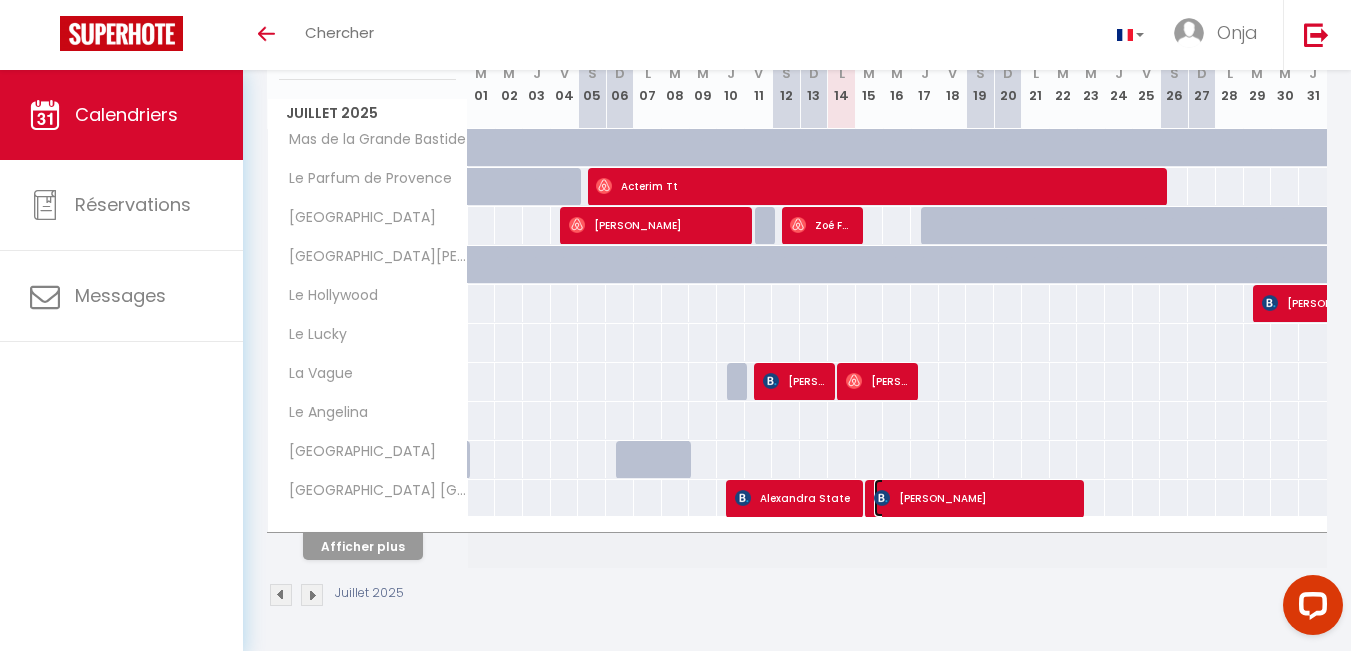 click on "[PERSON_NAME]" at bounding box center [976, 498] 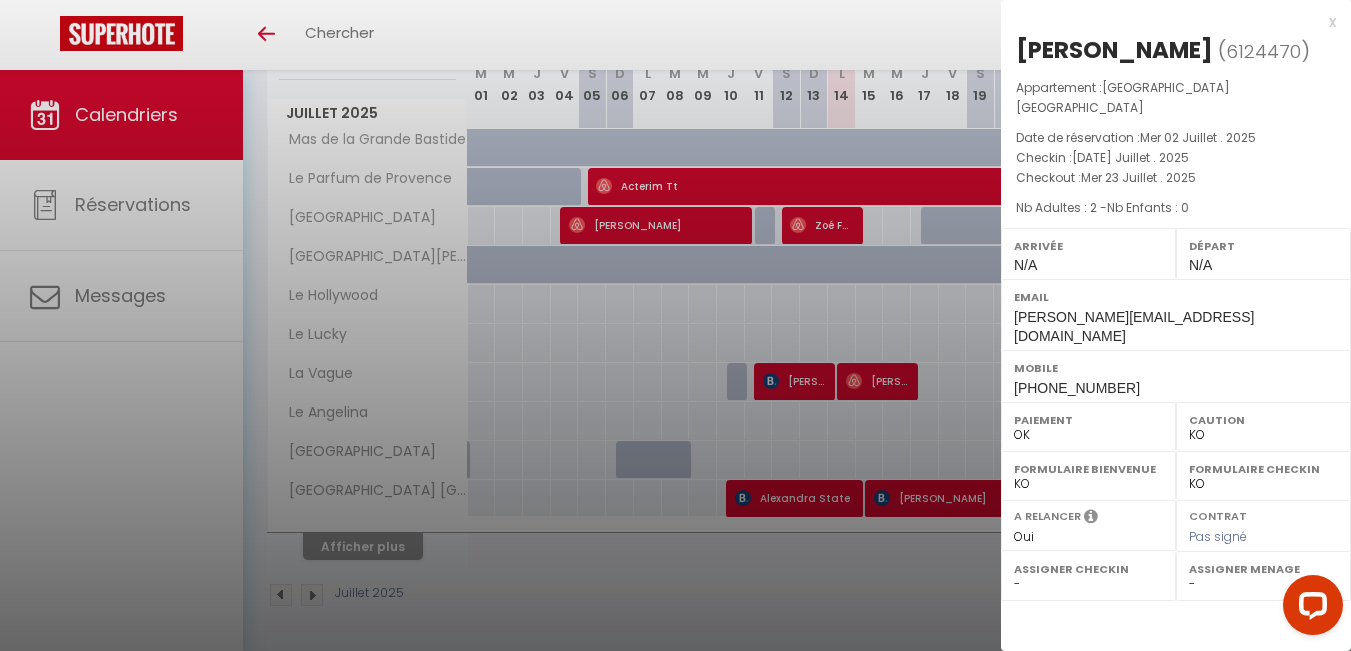 click at bounding box center (675, 325) 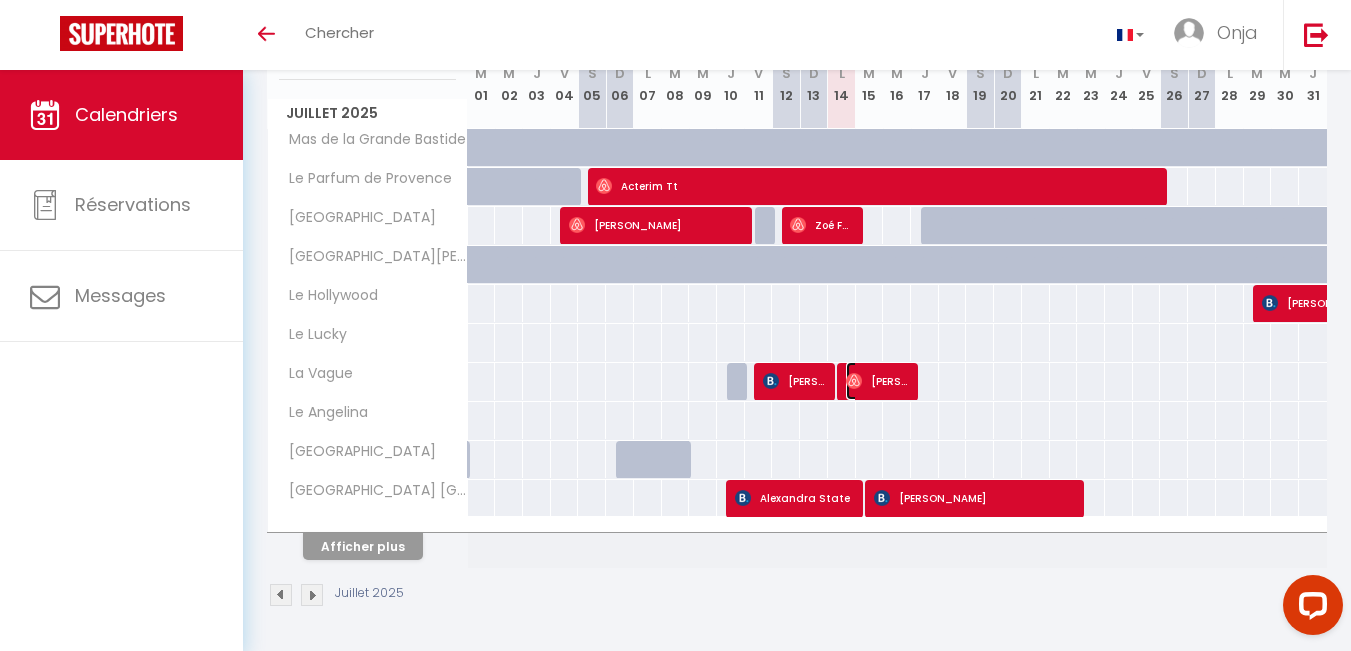 click on "[PERSON_NAME]" at bounding box center [878, 381] 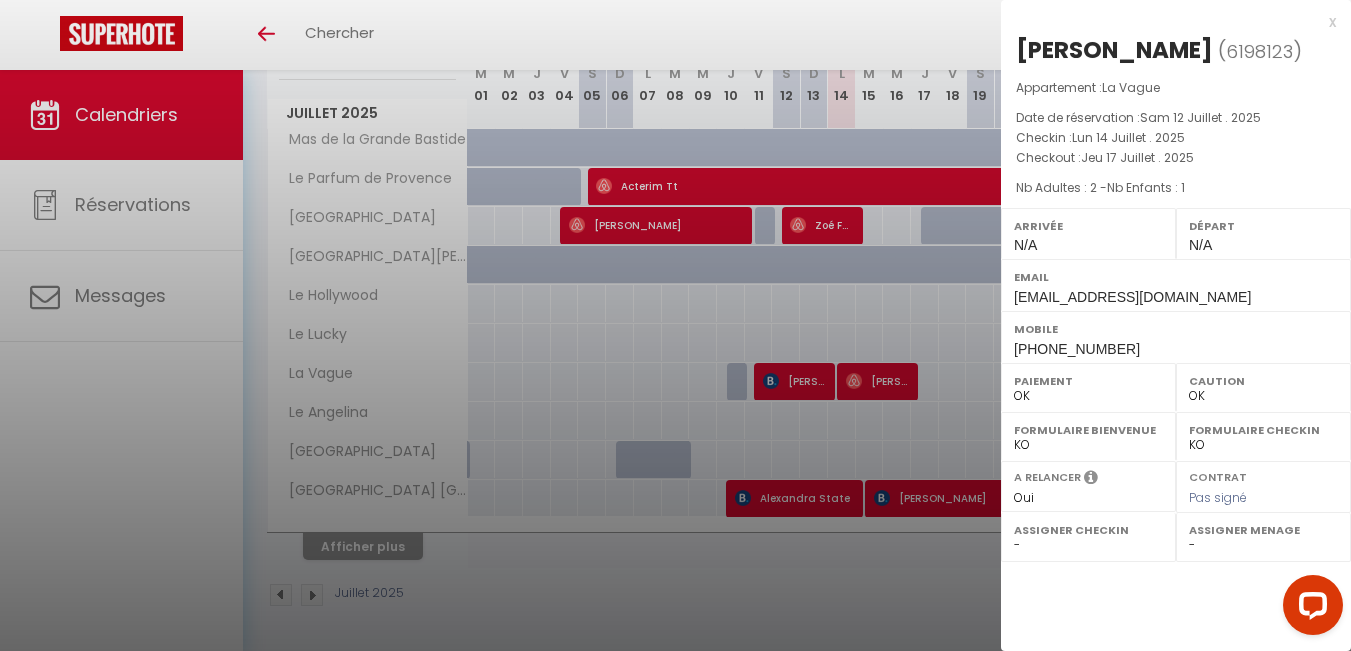 drag, startPoint x: 1068, startPoint y: 46, endPoint x: 1008, endPoint y: 50, distance: 60.133186 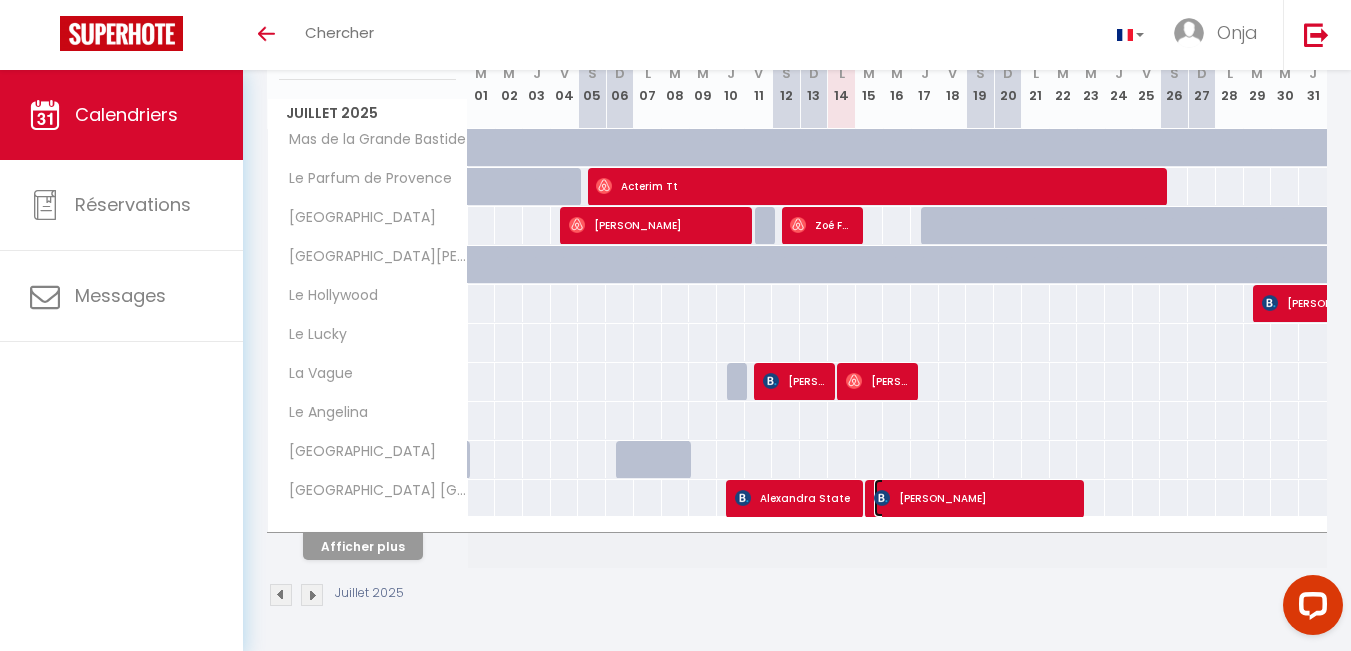 click on "[PERSON_NAME]" at bounding box center (976, 498) 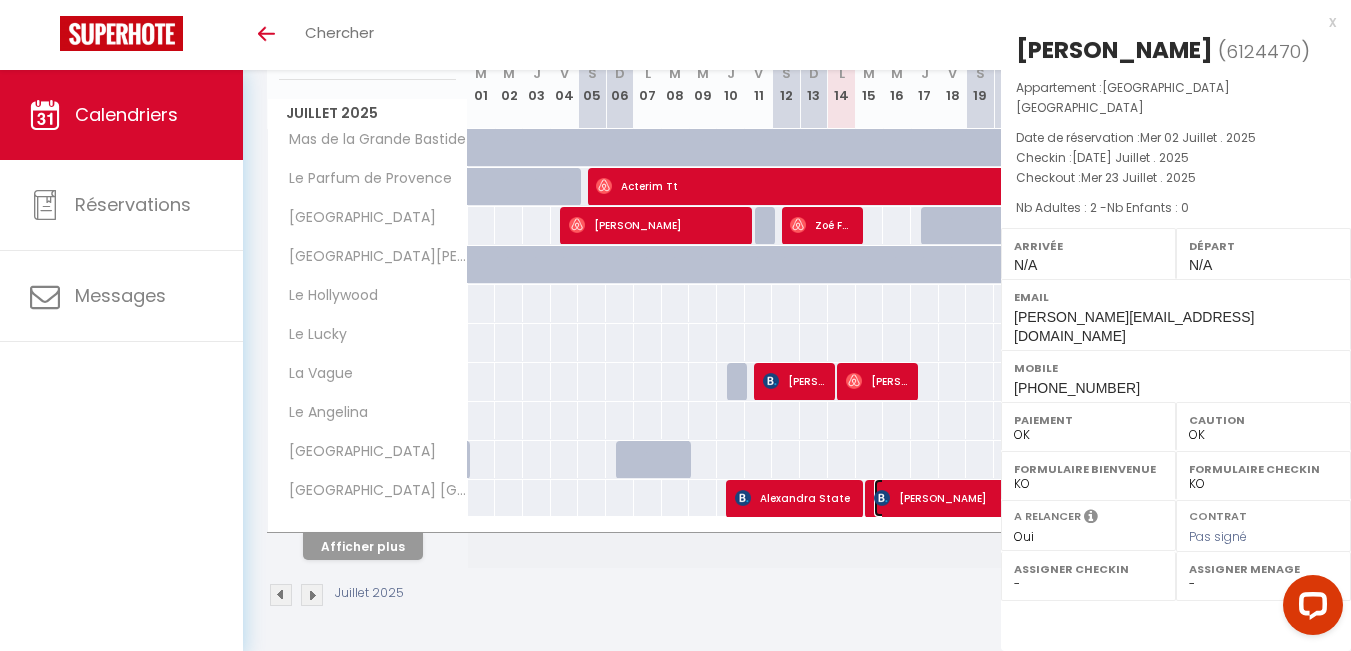 select on "KO" 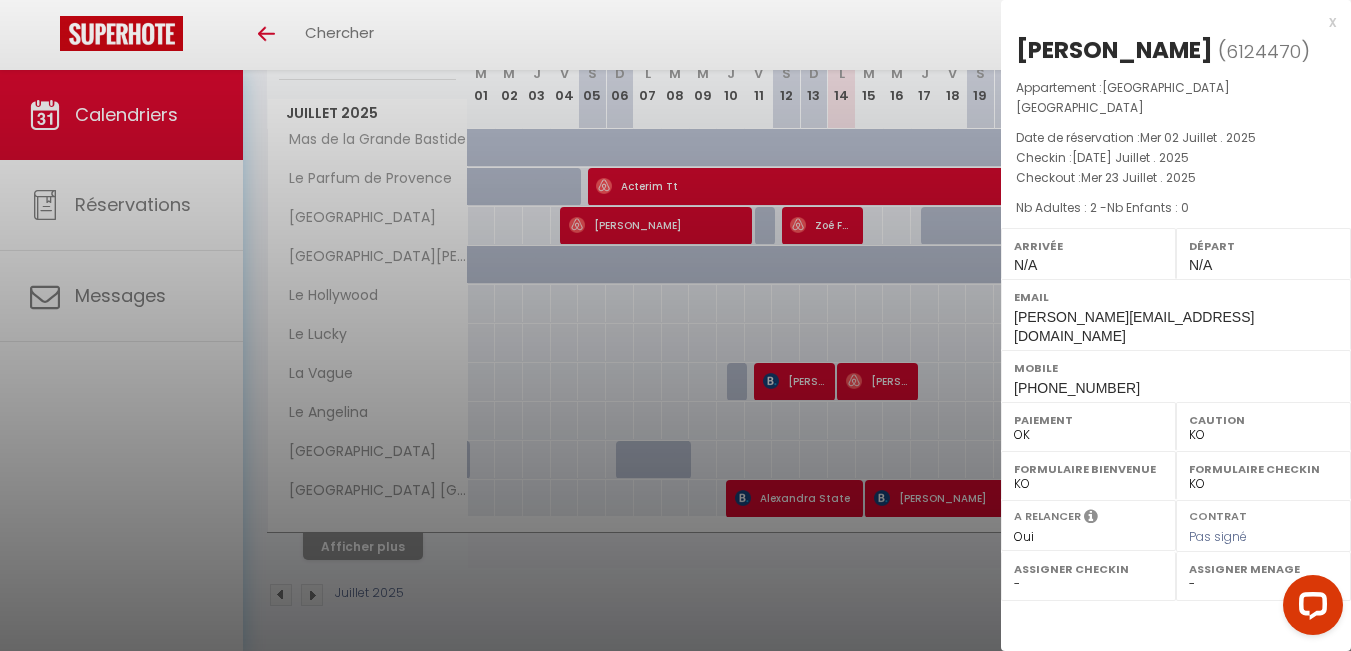 click at bounding box center (675, 325) 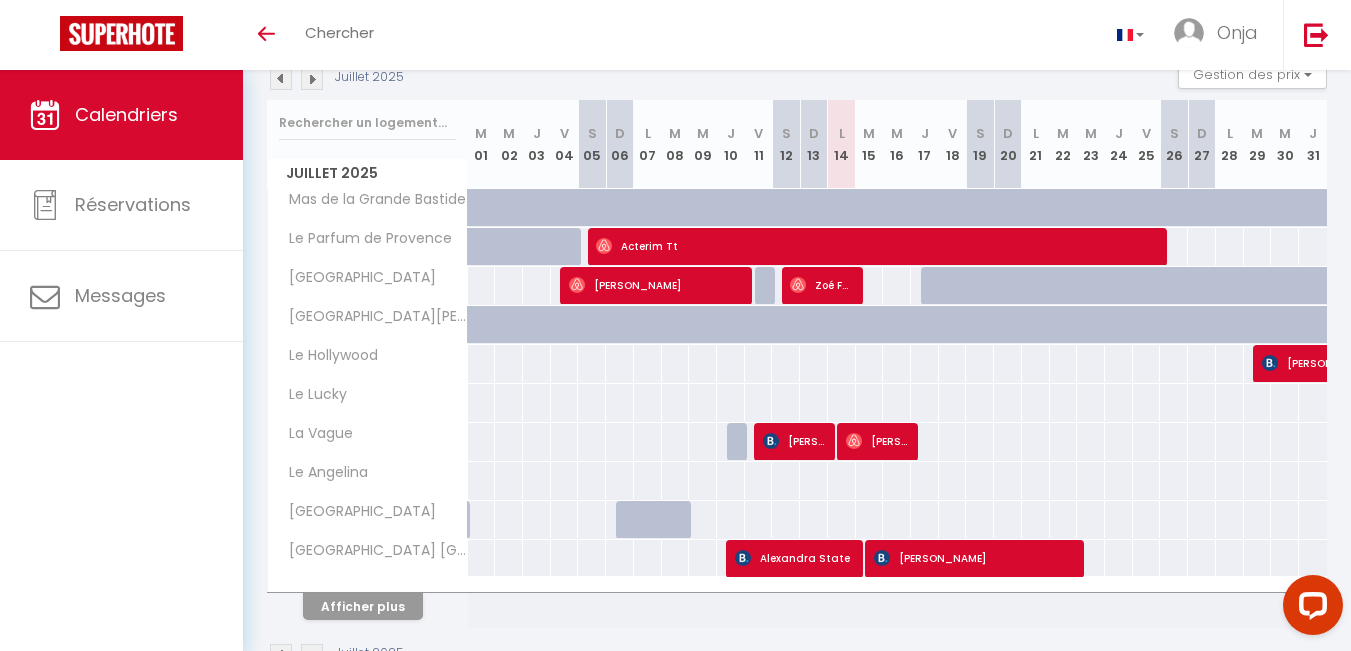 scroll, scrollTop: 188, scrollLeft: 0, axis: vertical 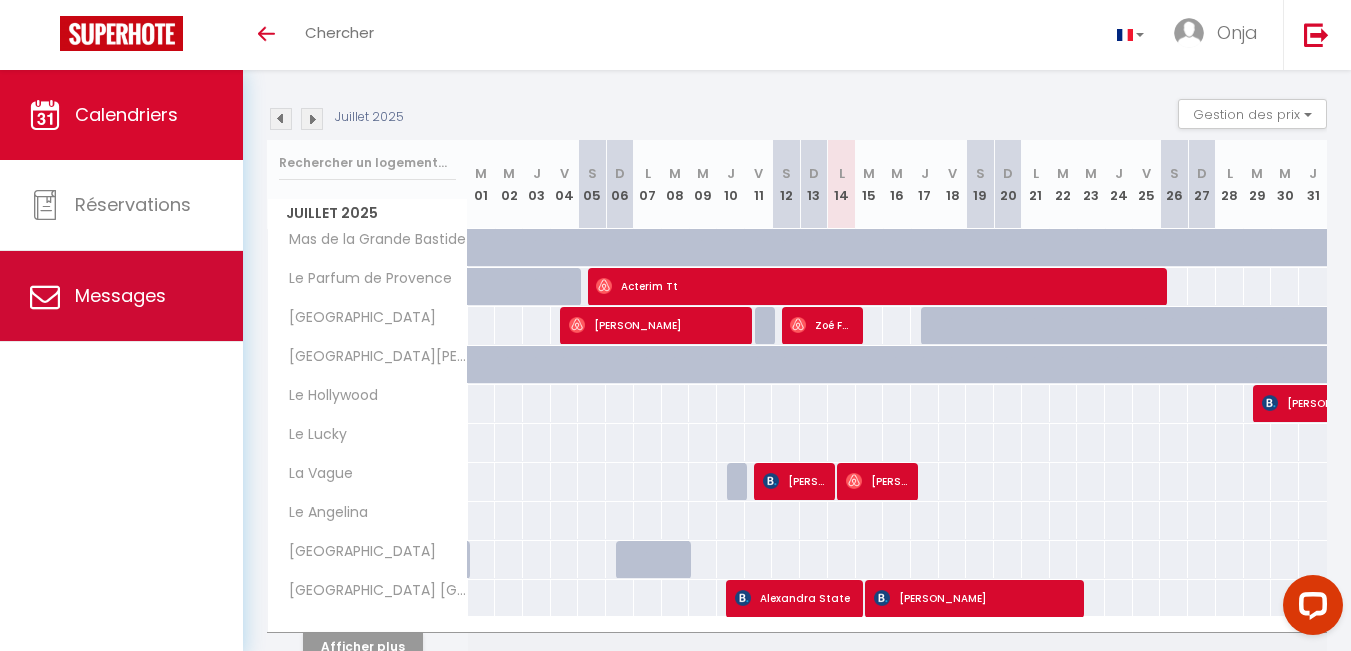click on "Messages" at bounding box center (121, 296) 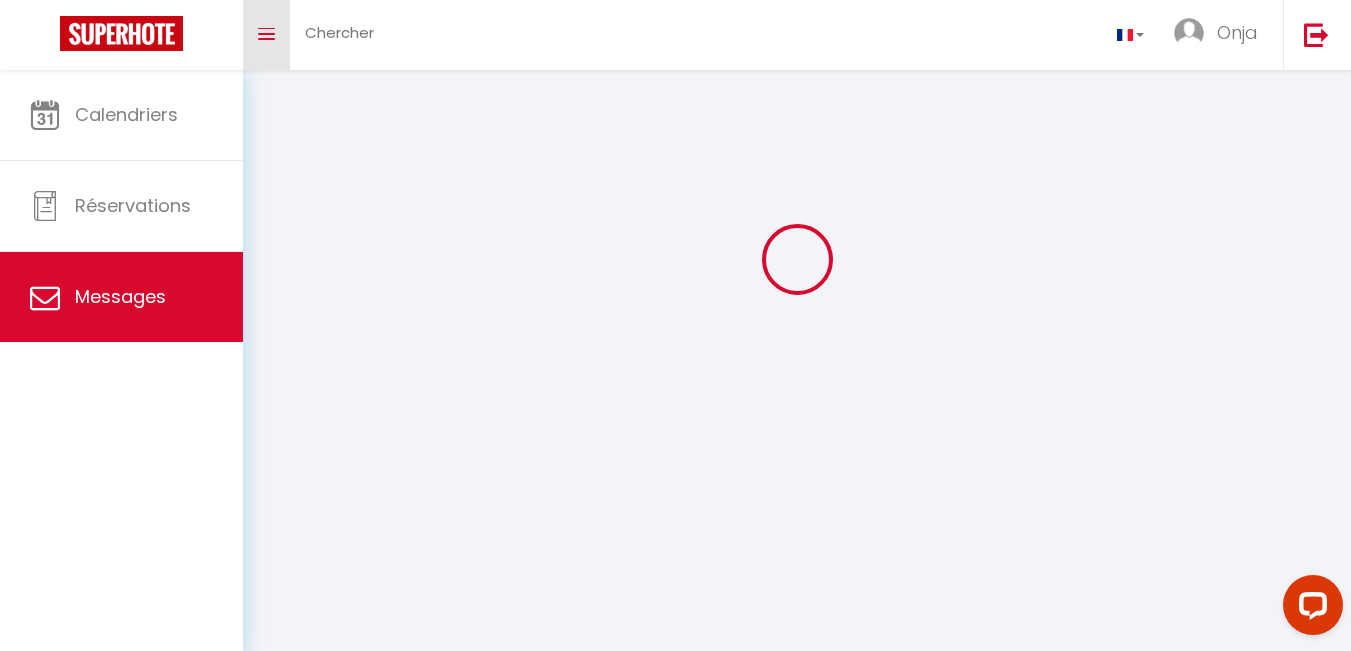 scroll, scrollTop: 0, scrollLeft: 0, axis: both 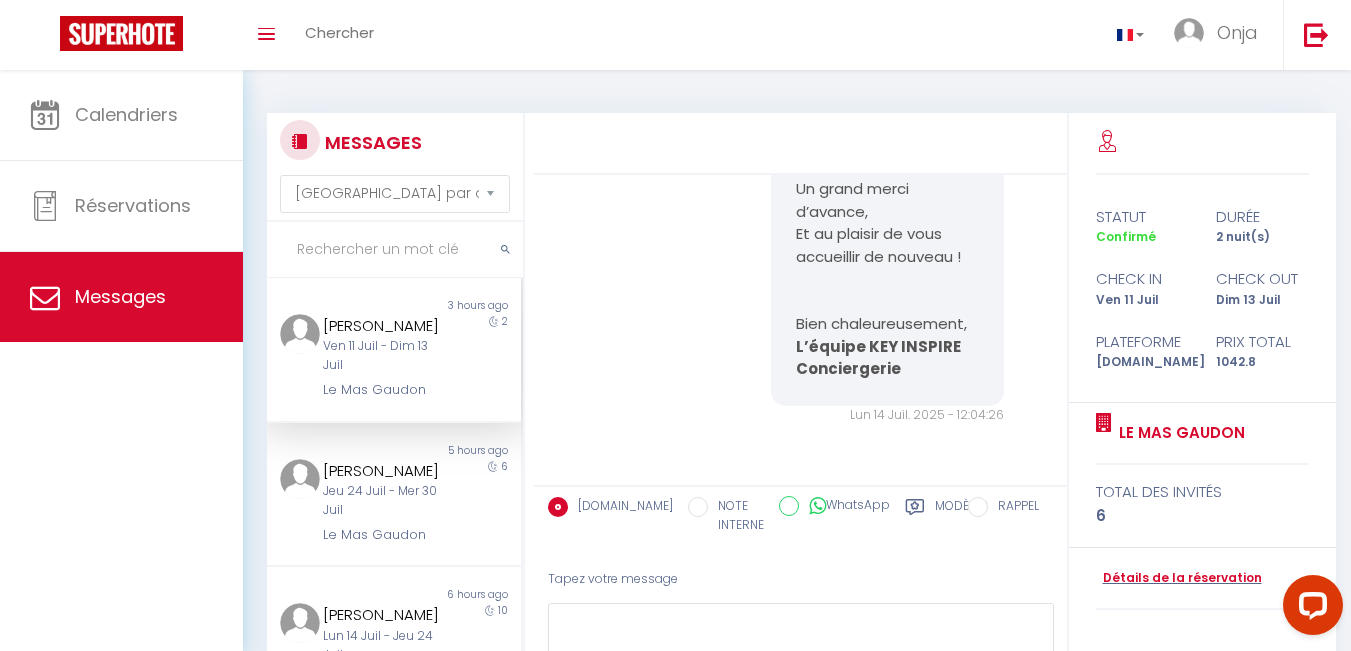 click at bounding box center [395, 250] 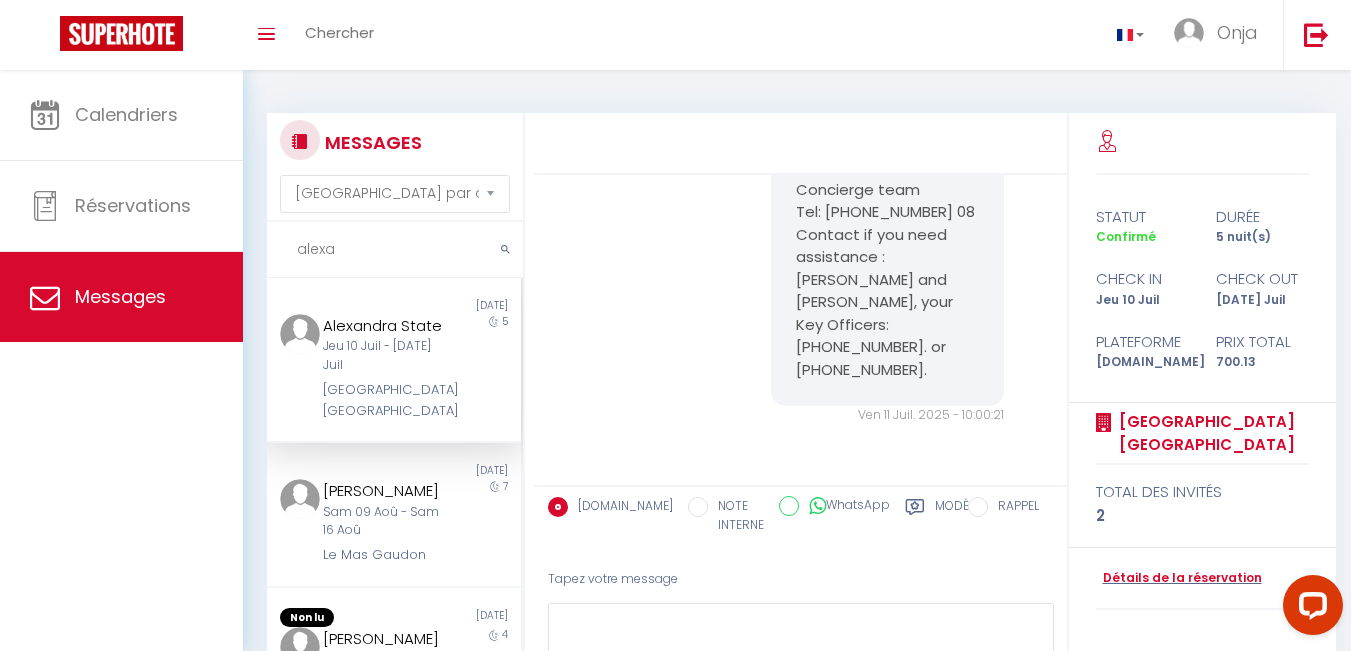 scroll, scrollTop: 8244, scrollLeft: 0, axis: vertical 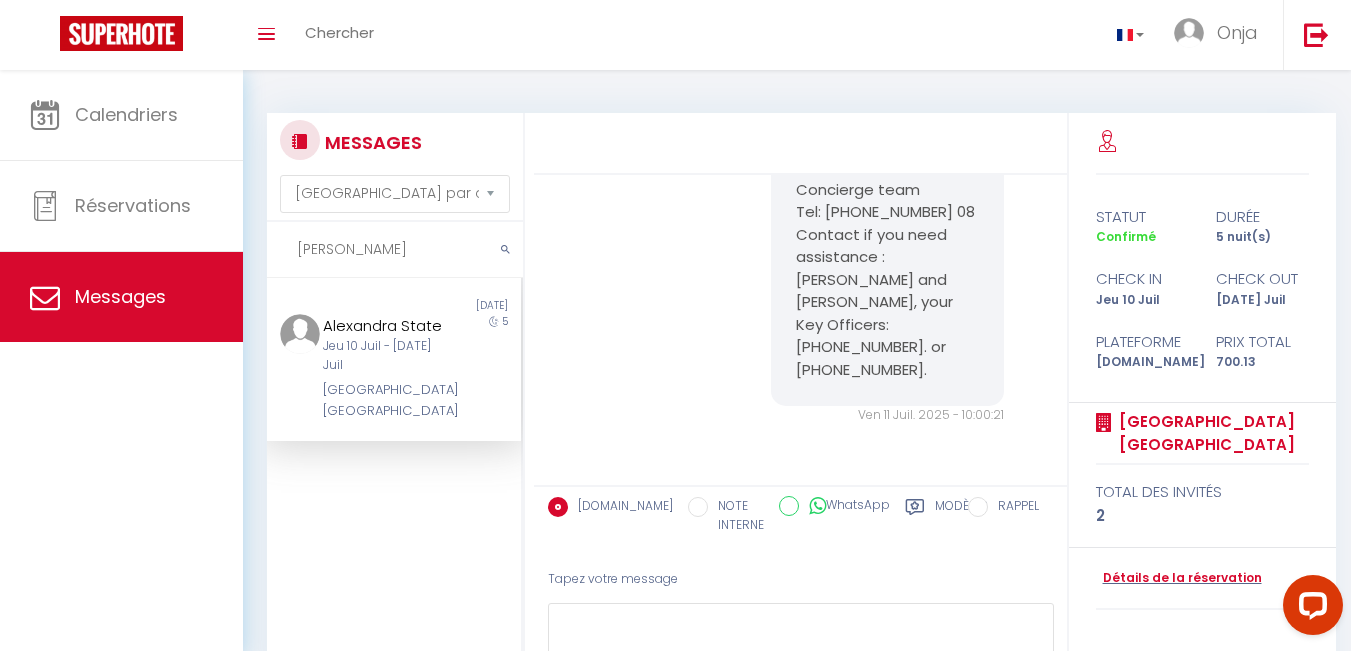 type on "[PERSON_NAME]" 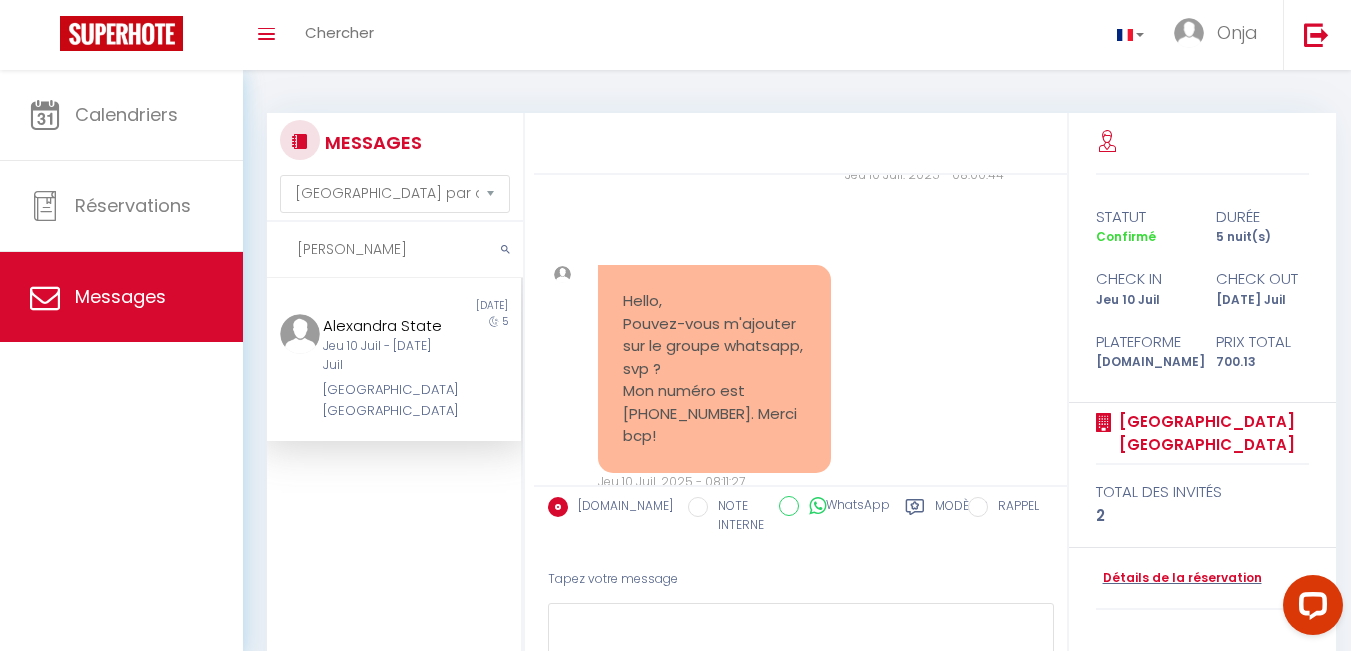 scroll, scrollTop: 6444, scrollLeft: 0, axis: vertical 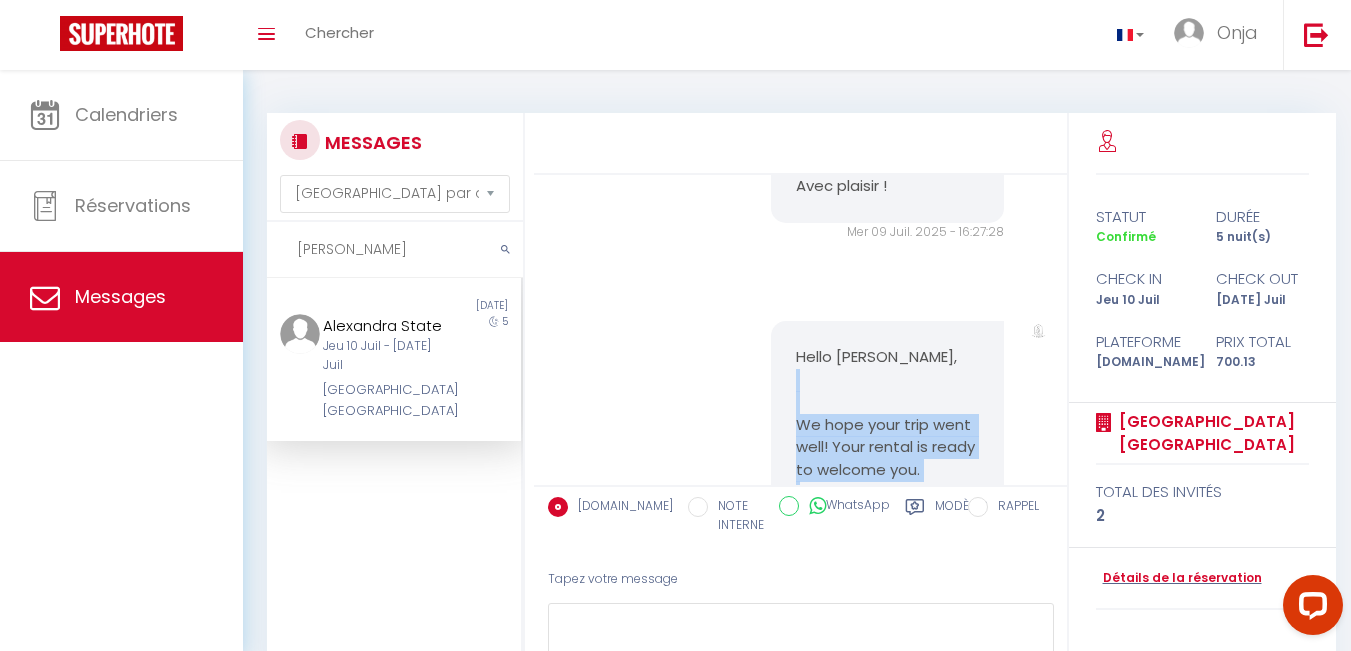 drag, startPoint x: 898, startPoint y: 266, endPoint x: 793, endPoint y: 459, distance: 219.71346 